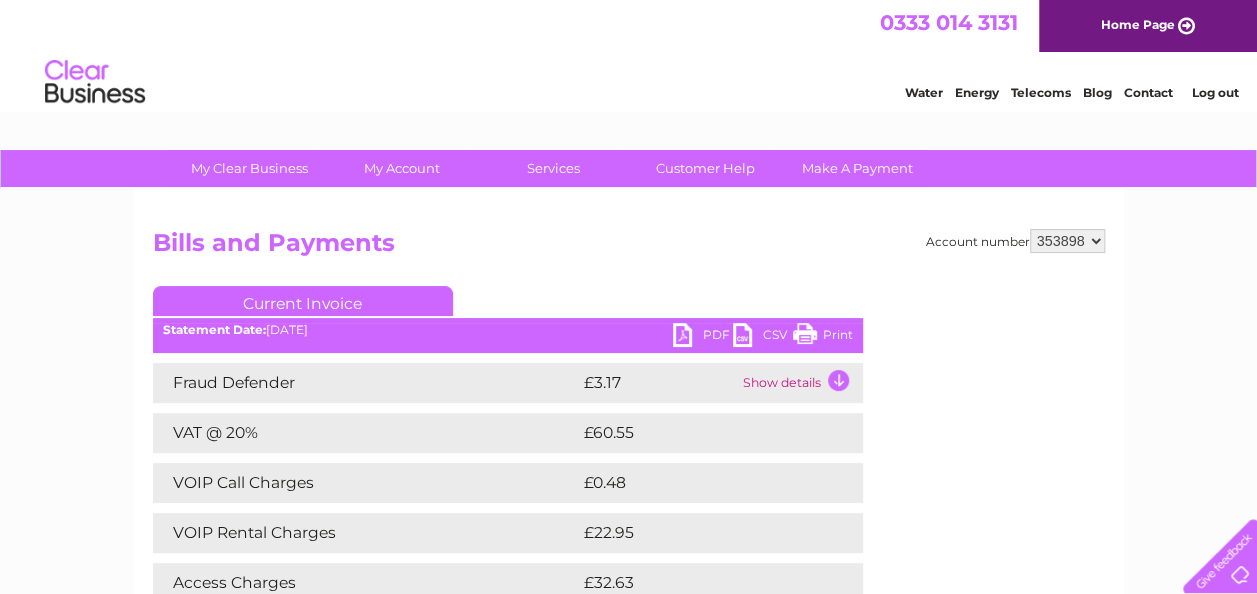 scroll, scrollTop: 0, scrollLeft: 0, axis: both 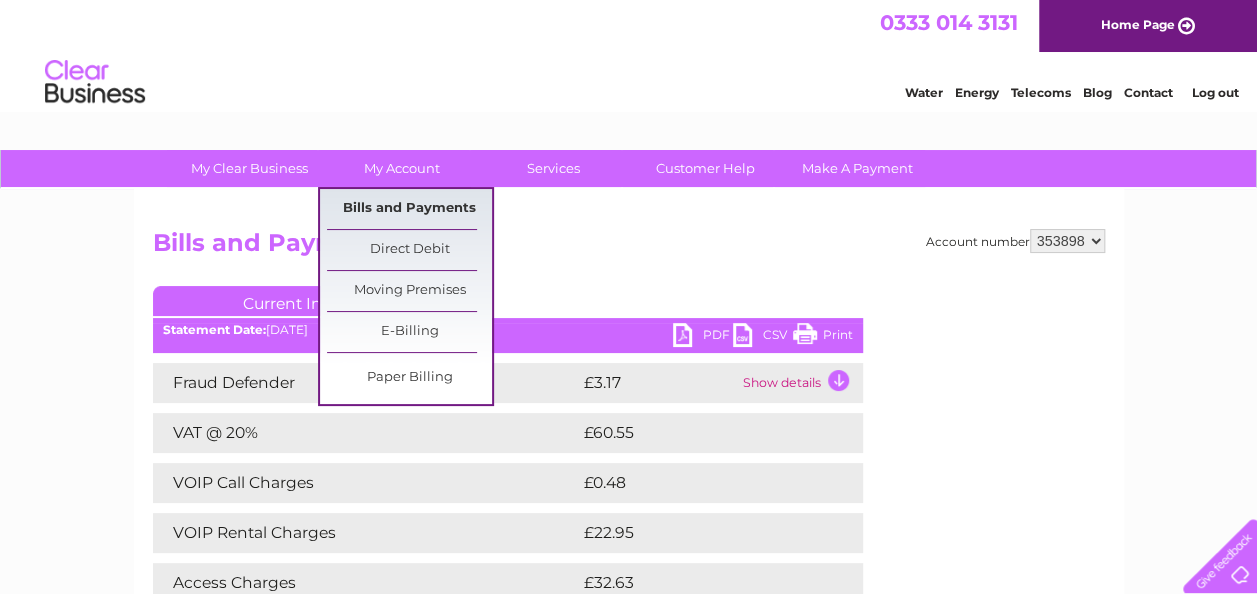 click on "Bills and Payments" at bounding box center [409, 209] 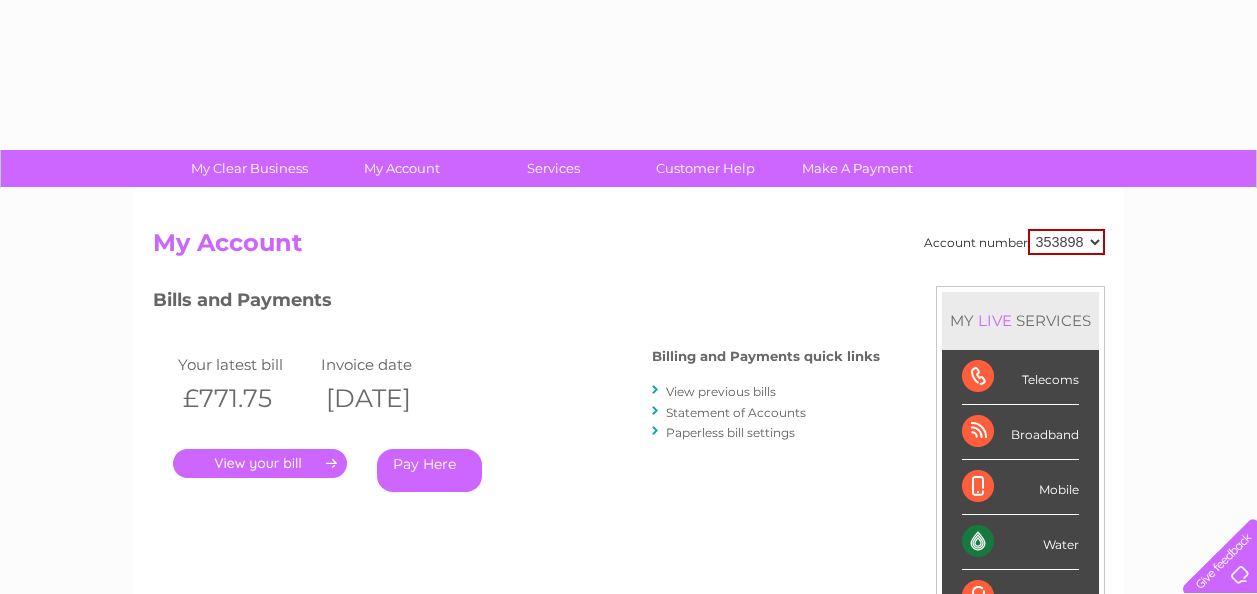 click on "My Clear Business
Login Details
My Details
My Preferences
Link Account
My Account
Bills and Payments
Direct Debit     E-Billing" at bounding box center (628, 169) 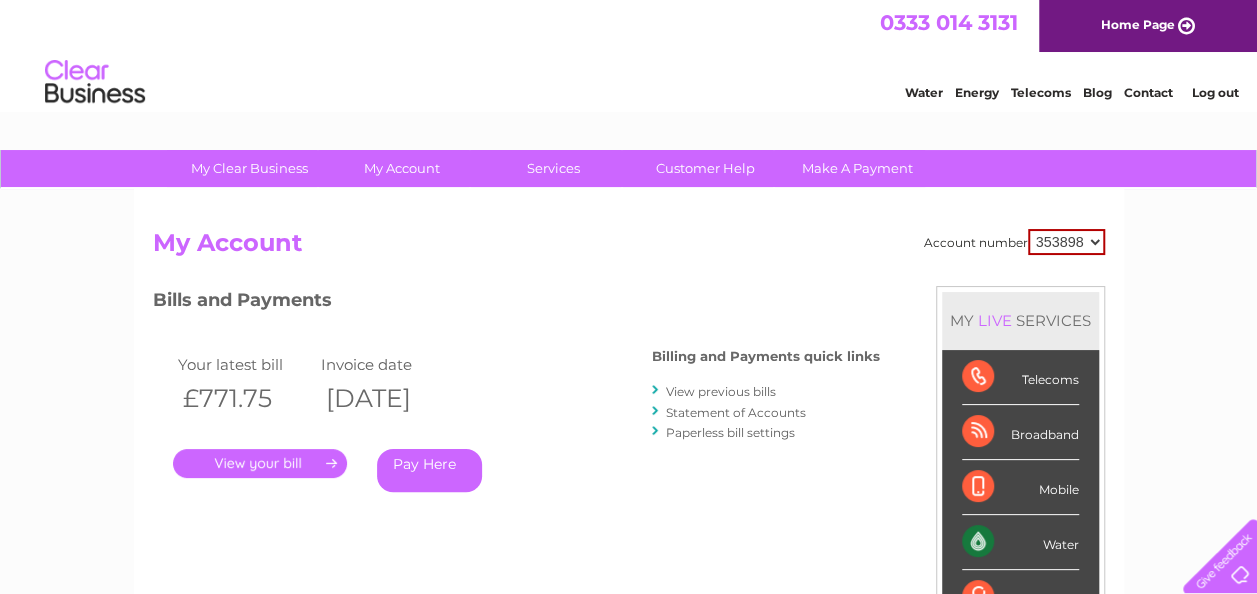 scroll, scrollTop: 0, scrollLeft: 0, axis: both 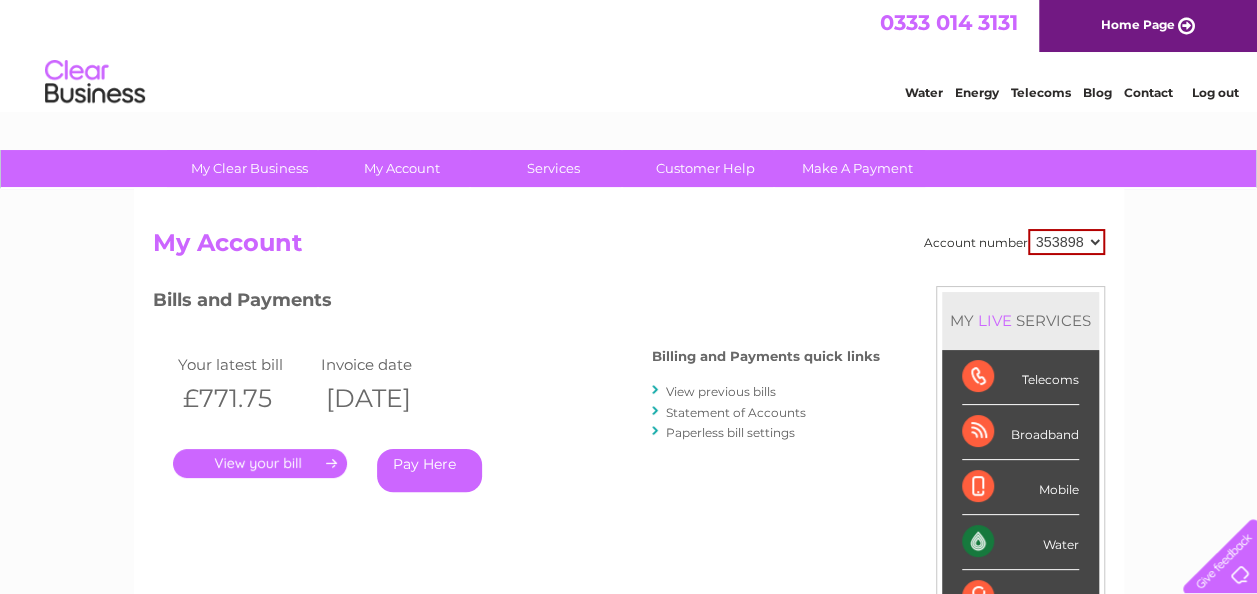 drag, startPoint x: 1222, startPoint y: 120, endPoint x: 1244, endPoint y: 118, distance: 22.090721 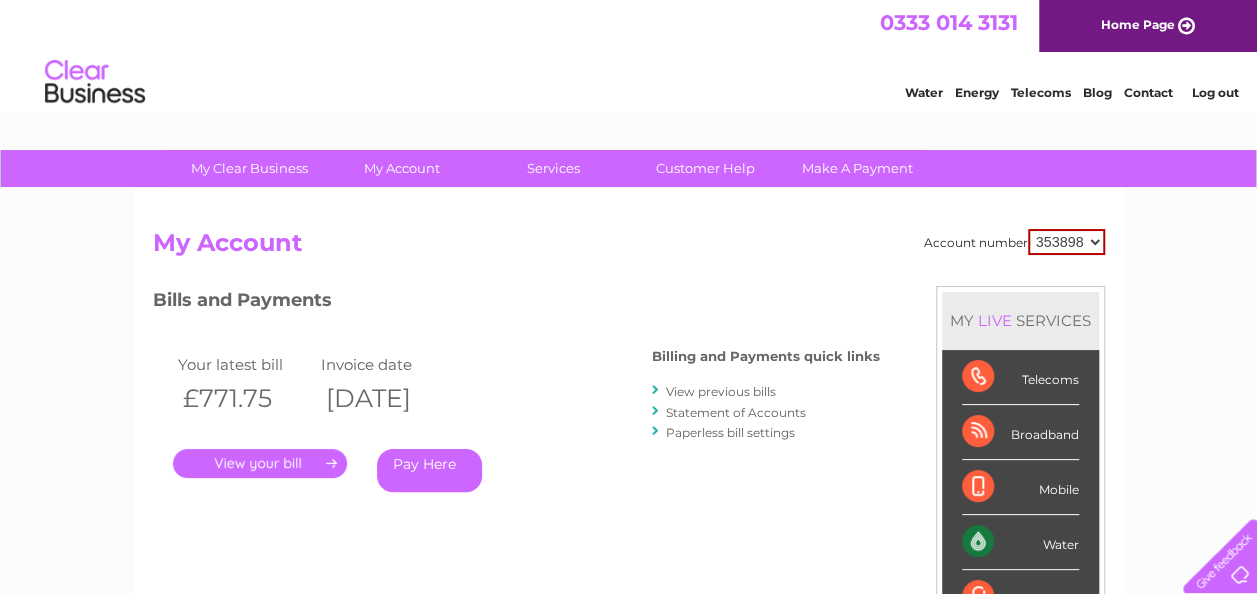 click on "View previous bills" at bounding box center (721, 391) 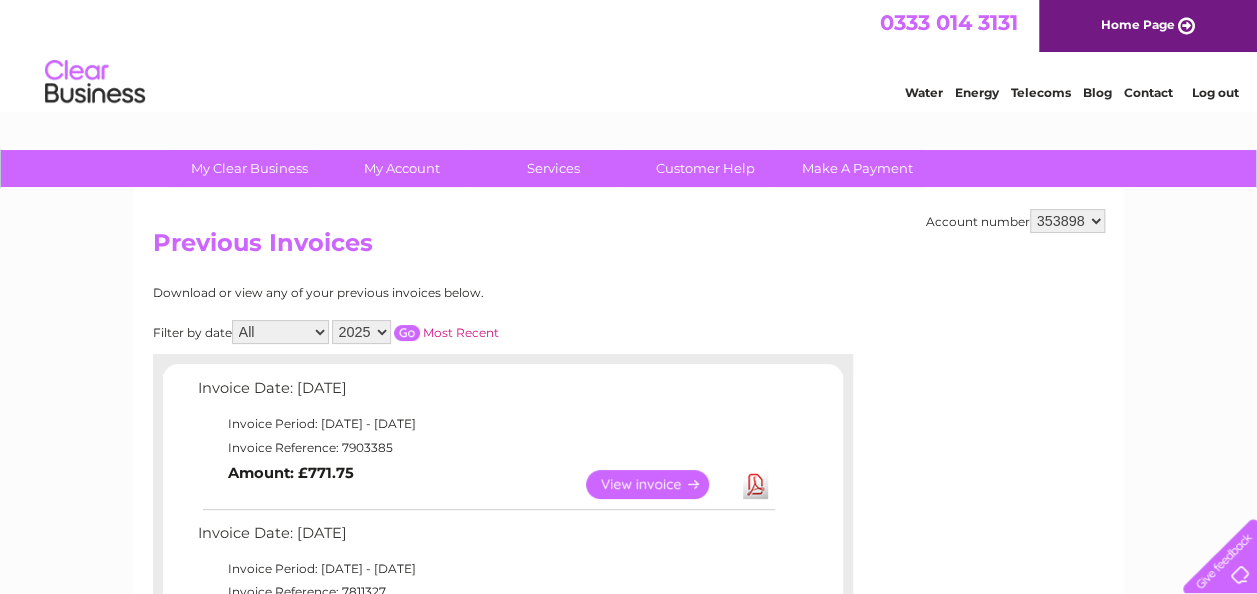 scroll, scrollTop: 0, scrollLeft: 0, axis: both 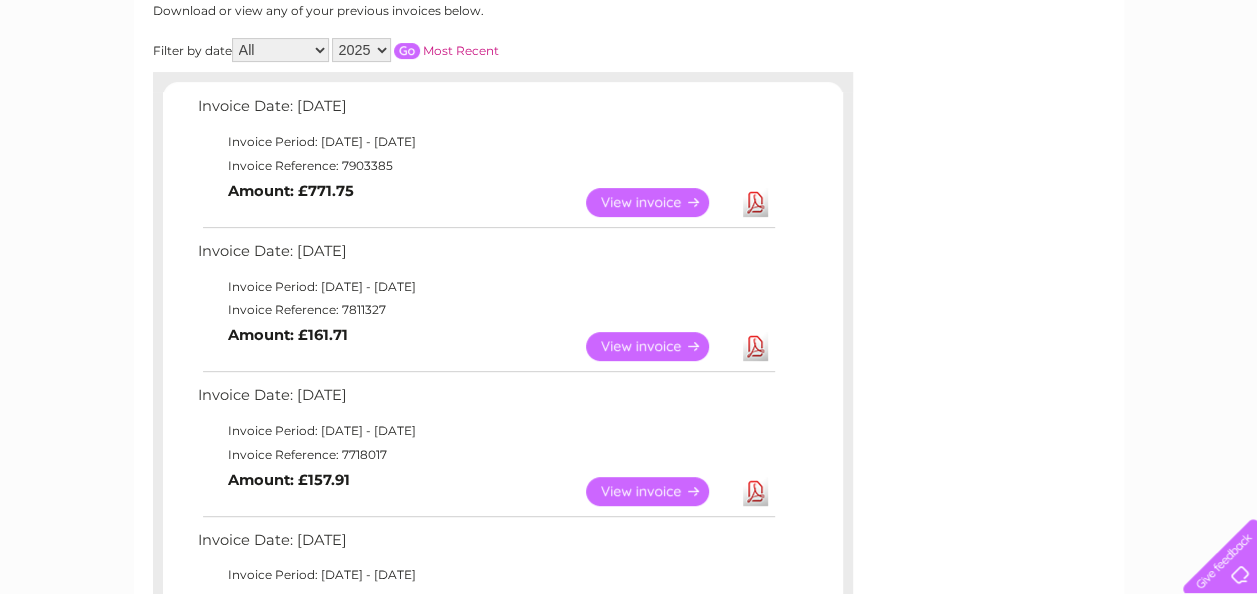 click on "View" at bounding box center (659, 491) 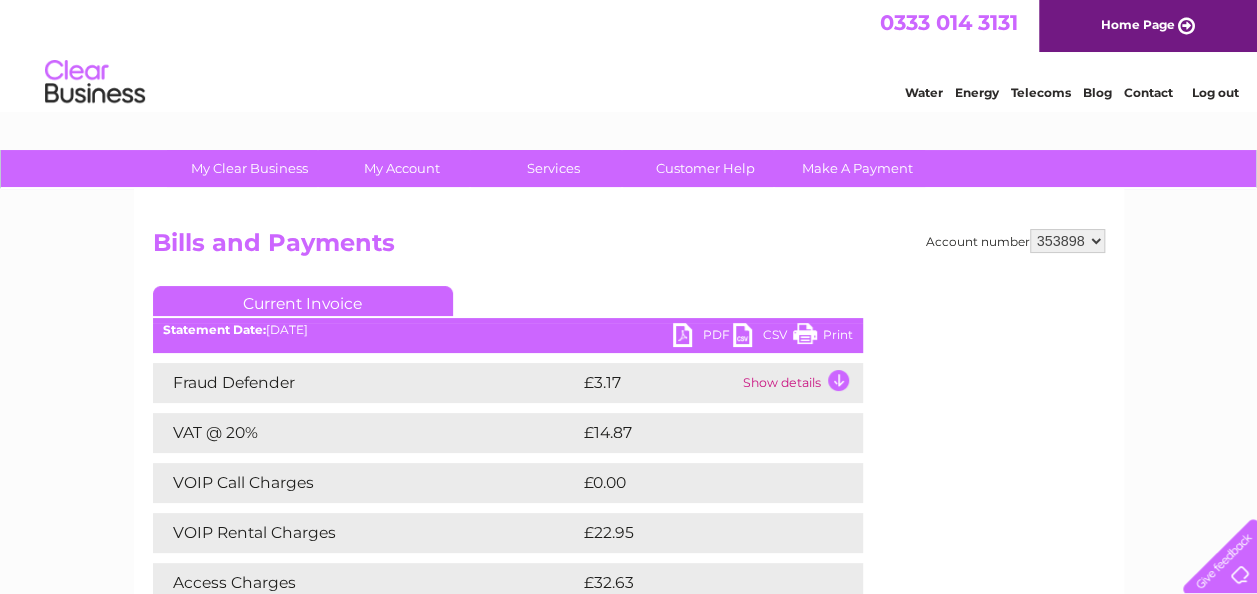scroll, scrollTop: 0, scrollLeft: 0, axis: both 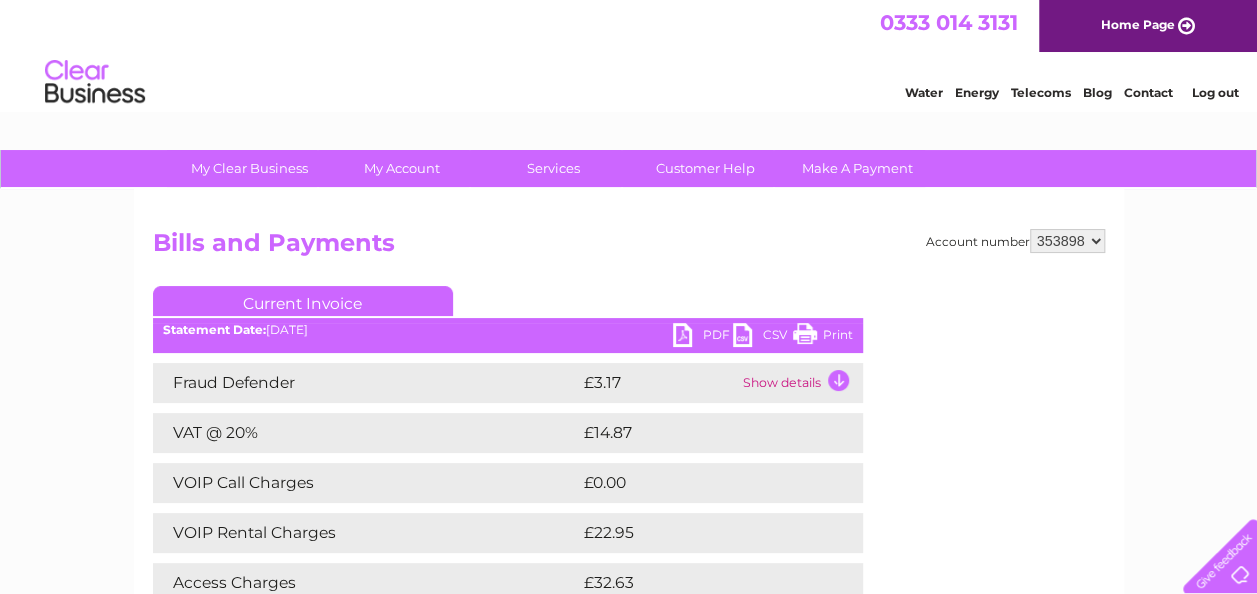 click on "PDF" at bounding box center [703, 337] 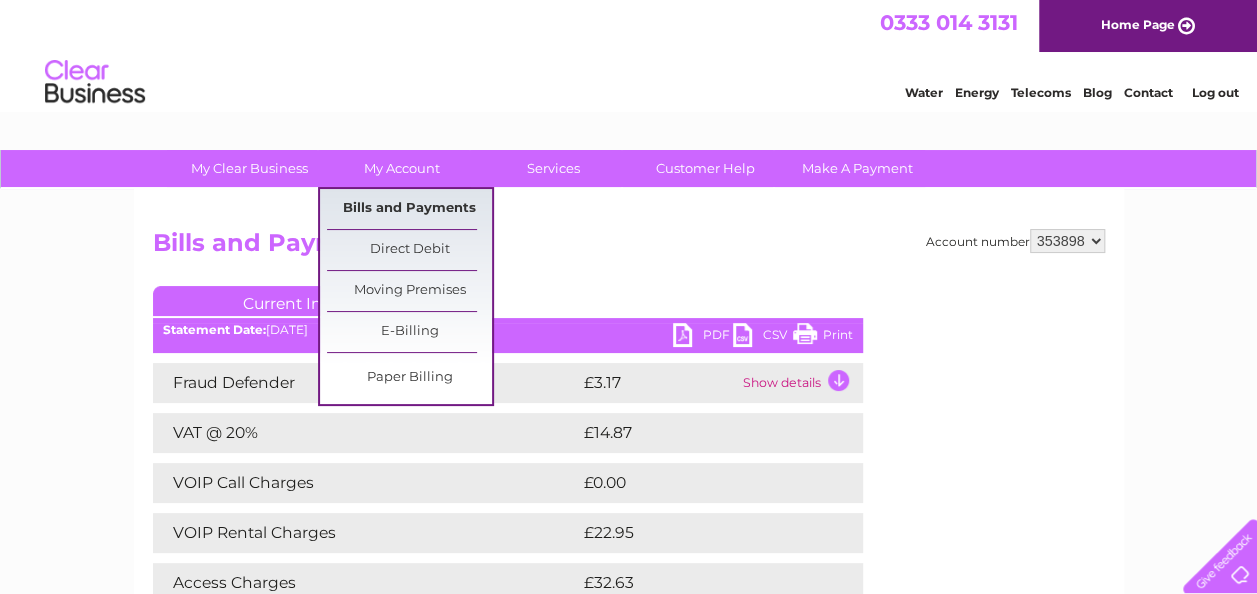click on "Bills and Payments" at bounding box center [409, 209] 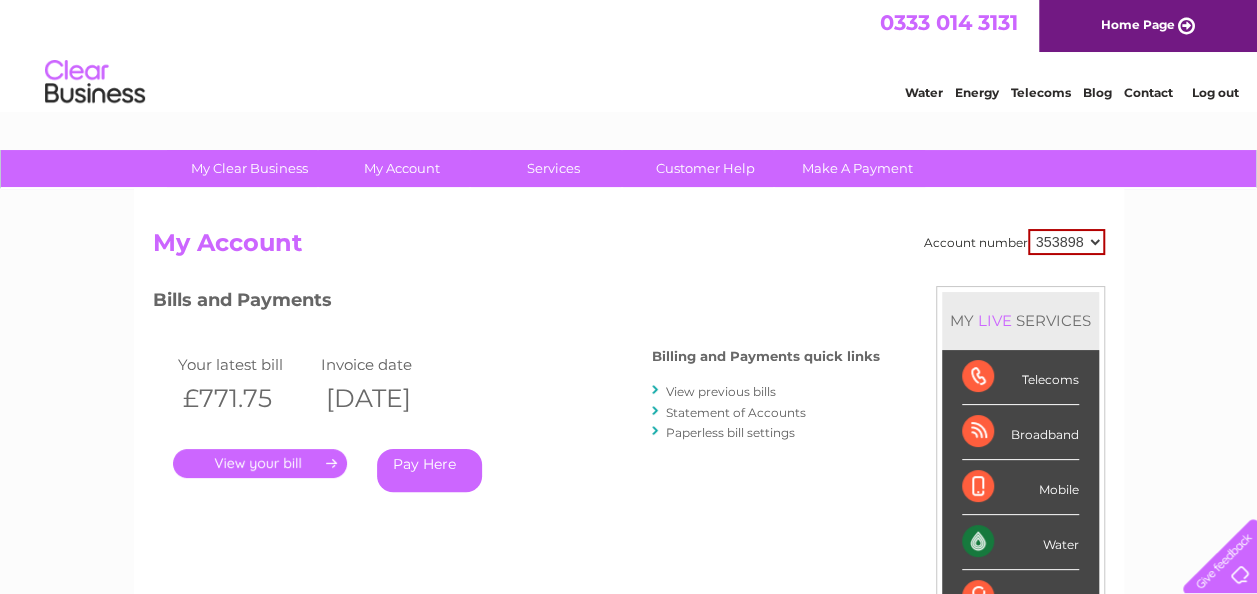 scroll, scrollTop: 0, scrollLeft: 0, axis: both 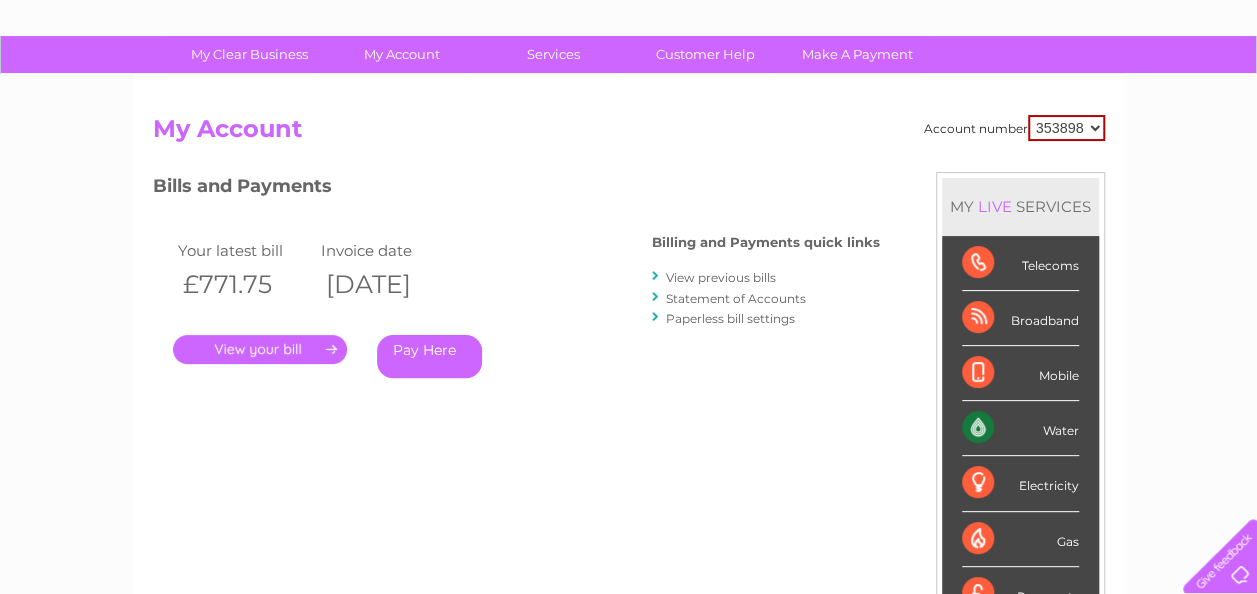 click on "Account number    353898
My Account
MY LIVE SERVICES
Telecoms
Broadband
Mobile
Water
Electricity
Gas
Payments
Bills and Payments
Billing and Payments quick links" at bounding box center (629, 406) 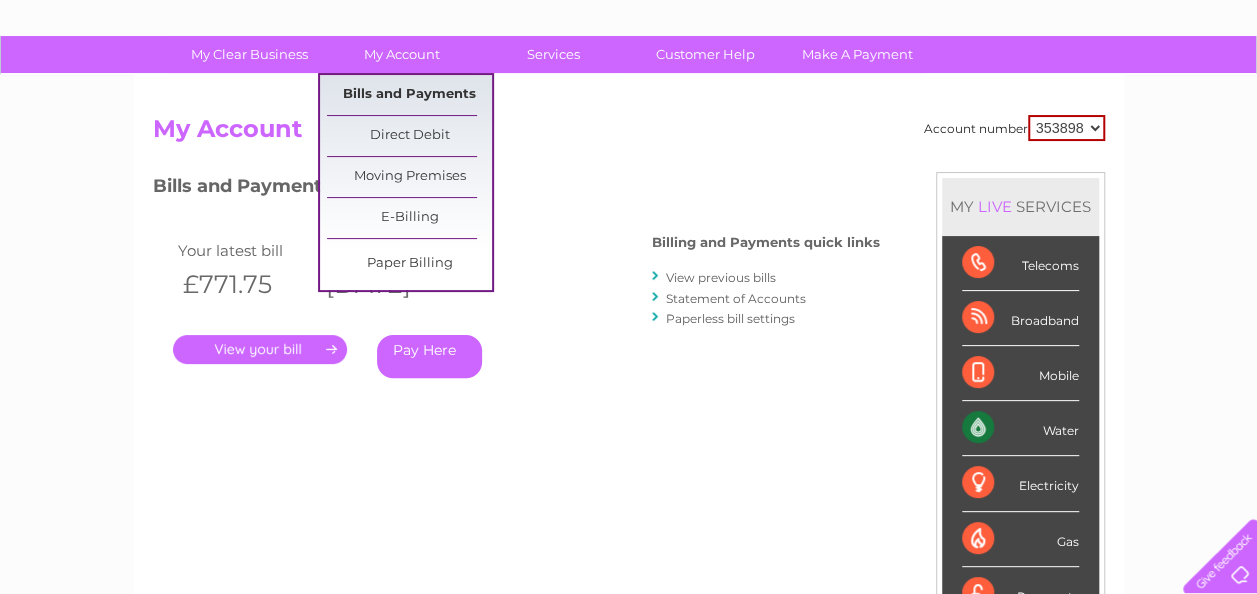 click on "Bills and Payments" at bounding box center [409, 95] 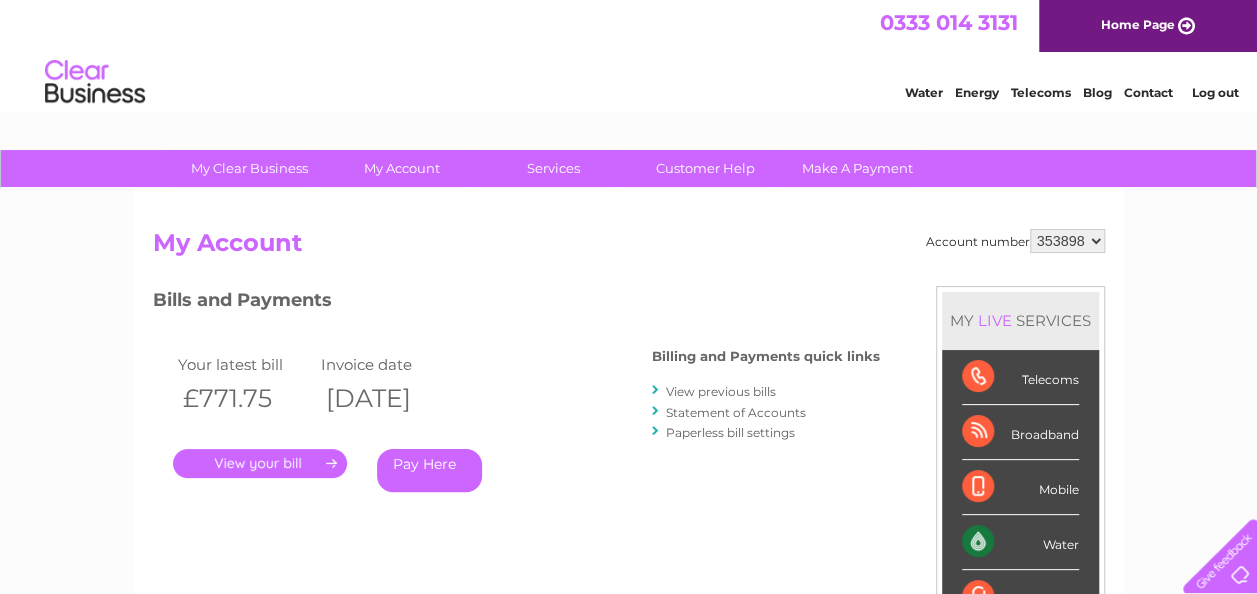 scroll, scrollTop: 0, scrollLeft: 0, axis: both 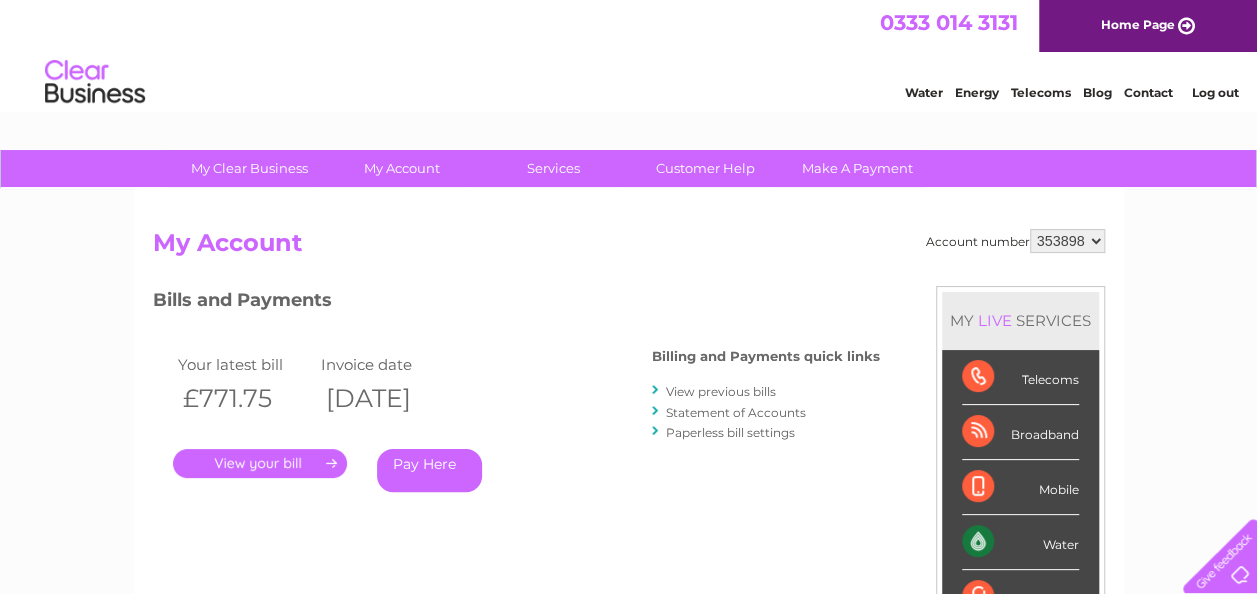 click on "View previous bills" at bounding box center [721, 391] 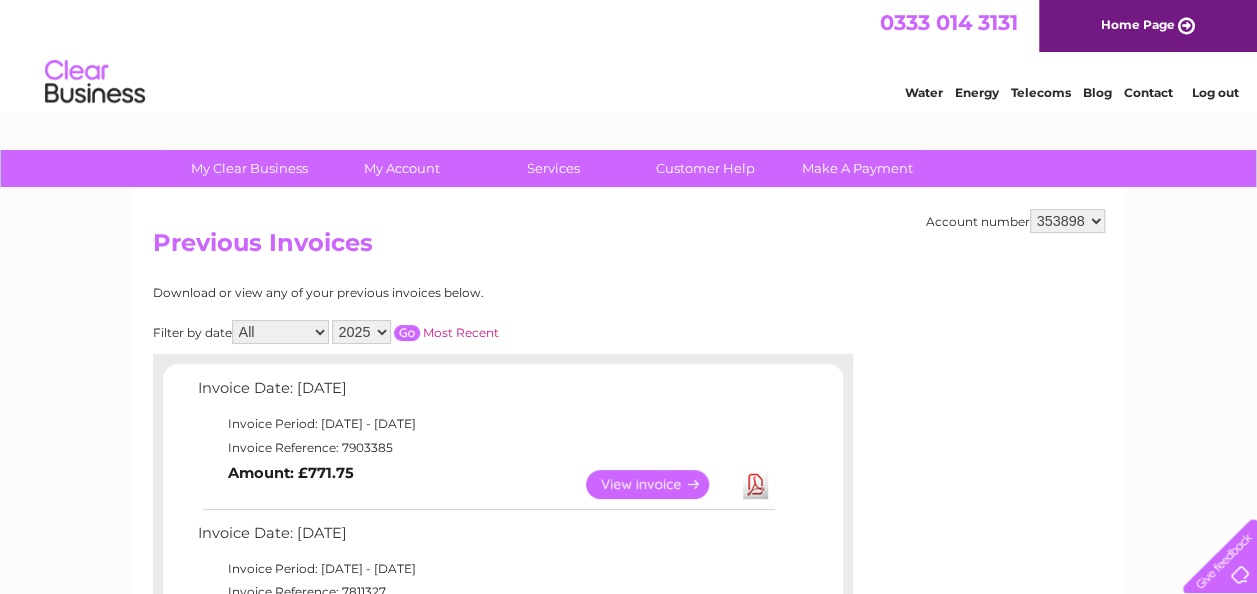 scroll, scrollTop: 0, scrollLeft: 0, axis: both 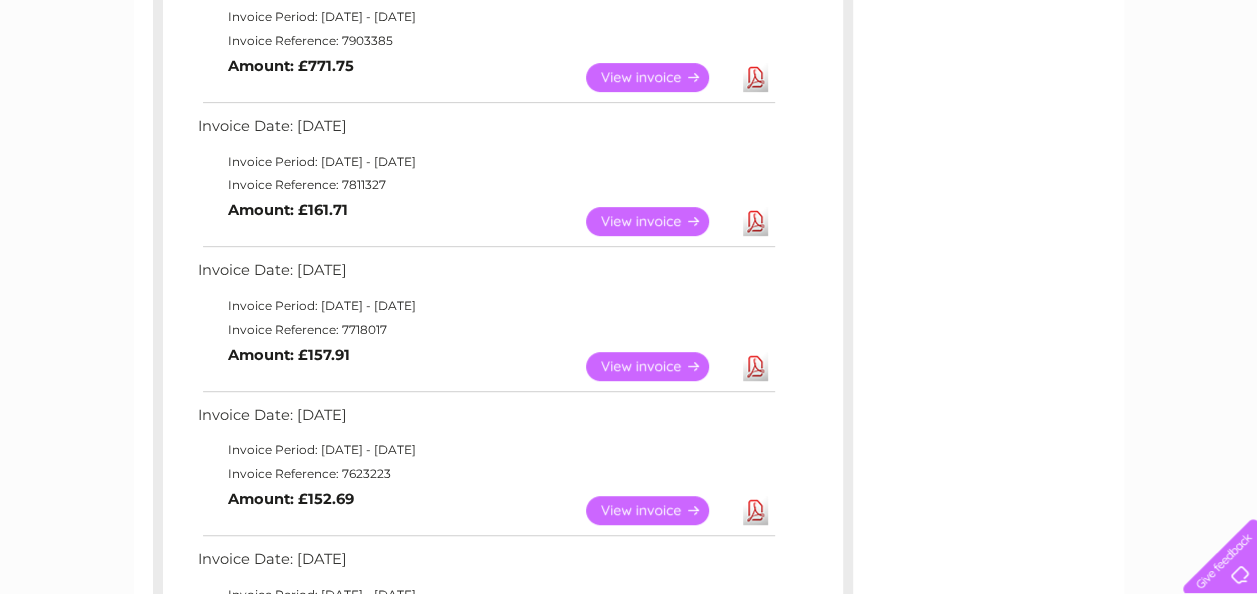 click on "Download" at bounding box center (755, 510) 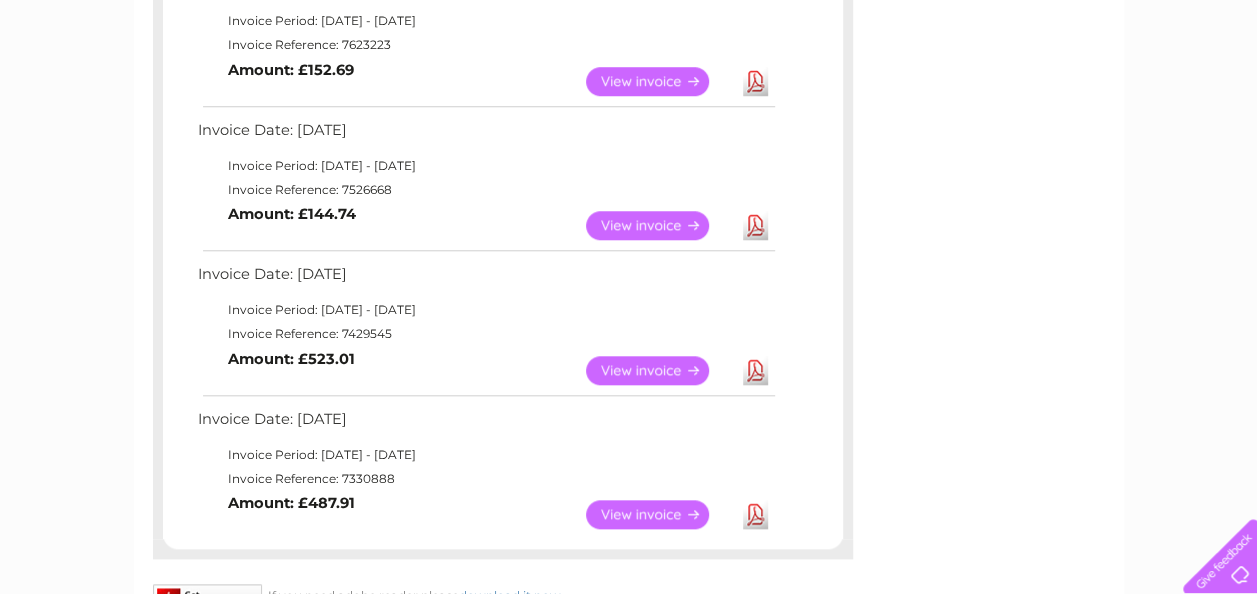 scroll, scrollTop: 843, scrollLeft: 0, axis: vertical 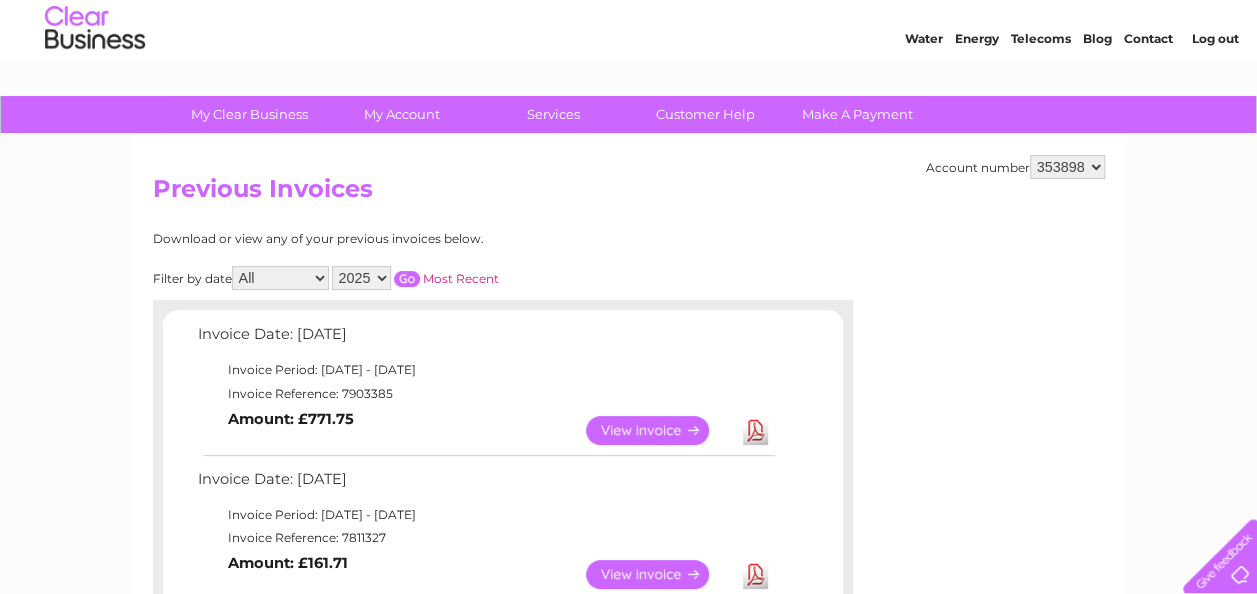 click on "2025
2024
2023
2022" at bounding box center (361, 278) 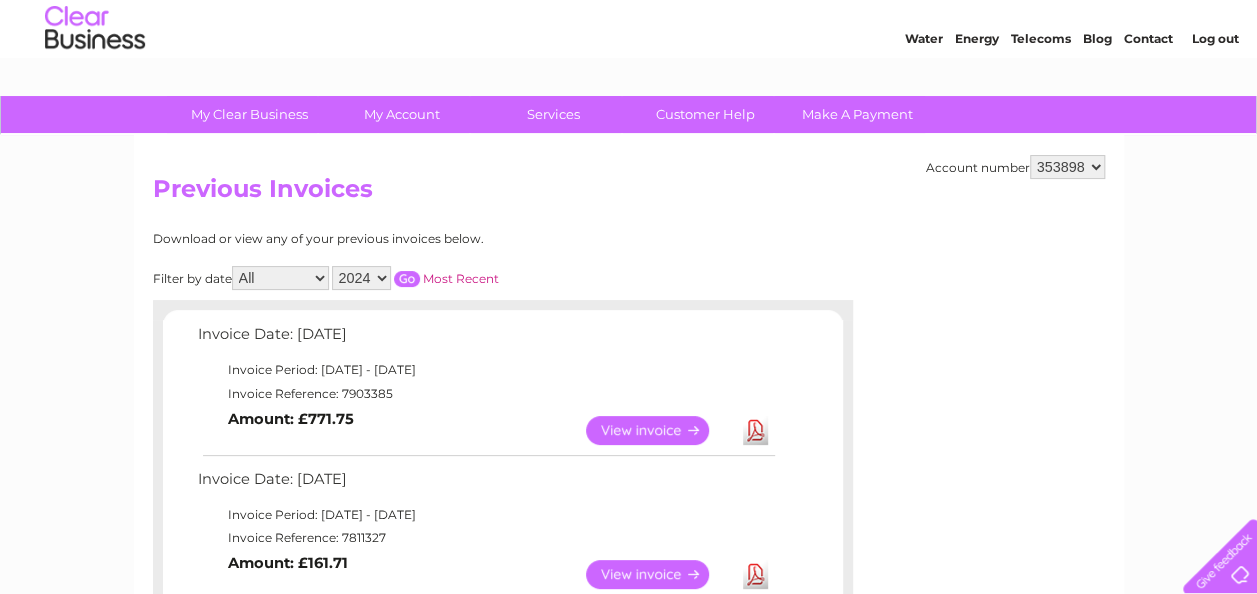 click on "2025
2024
2023
2022" at bounding box center (361, 278) 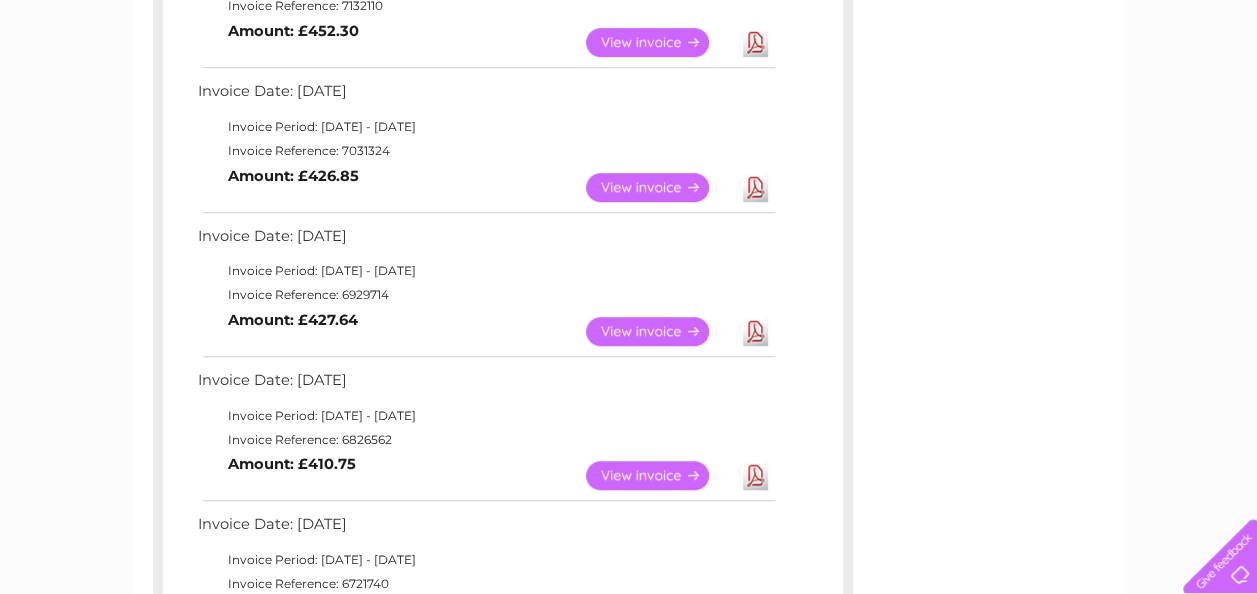 scroll, scrollTop: 661, scrollLeft: 0, axis: vertical 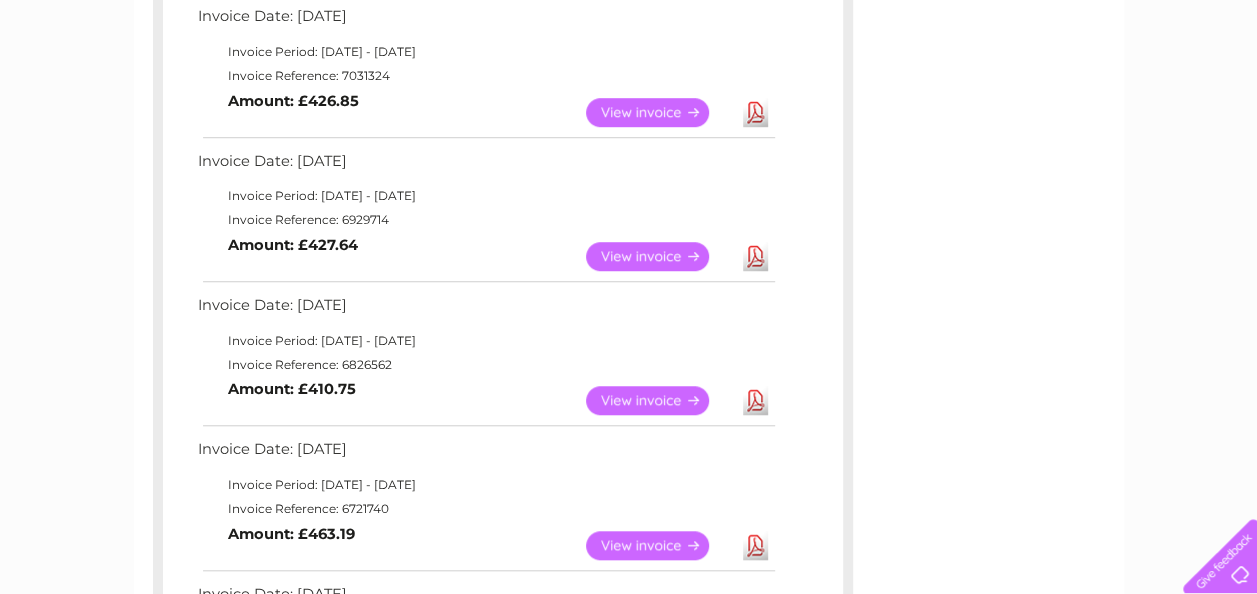 click on "Download" at bounding box center [755, 256] 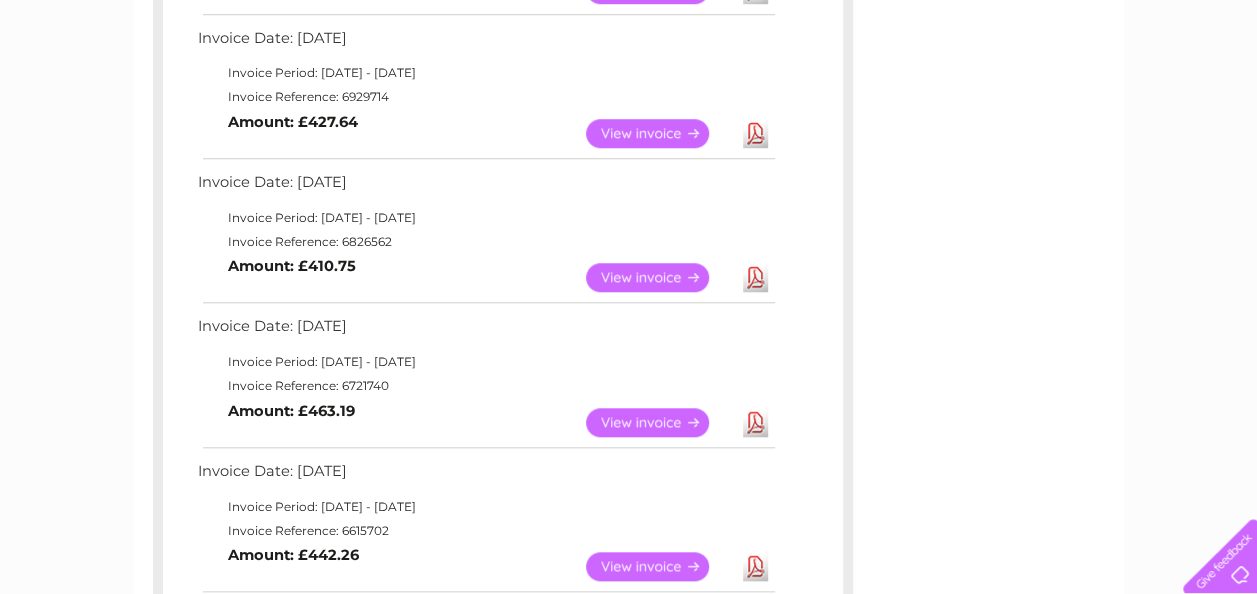 scroll, scrollTop: 821, scrollLeft: 0, axis: vertical 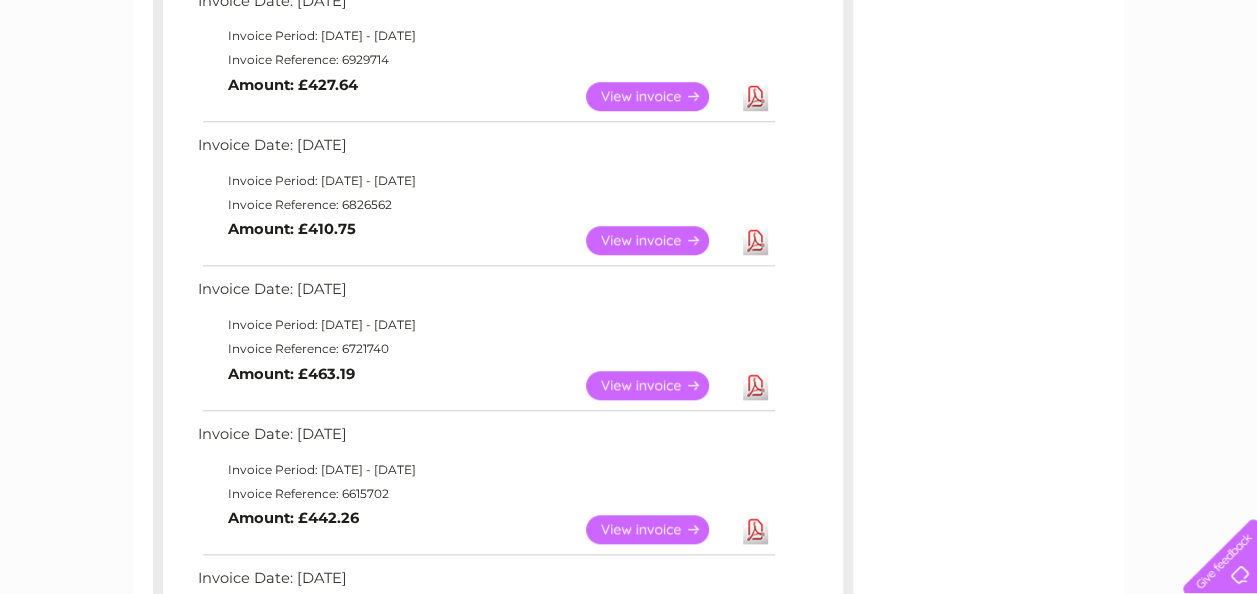 click on "View" at bounding box center [659, 529] 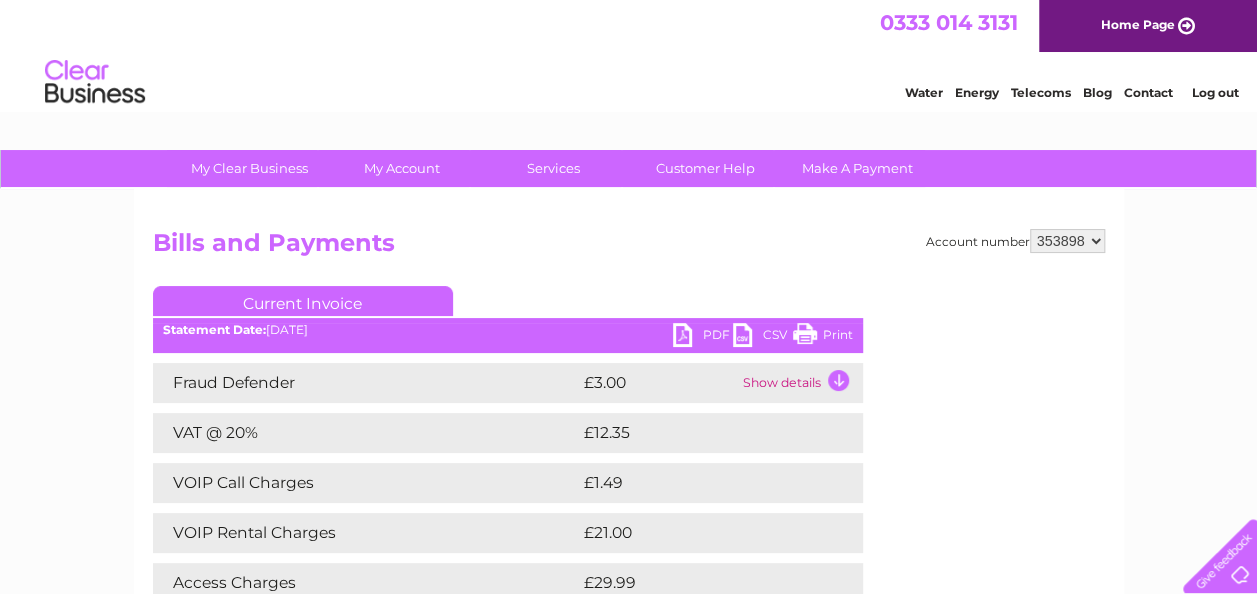 scroll, scrollTop: 0, scrollLeft: 0, axis: both 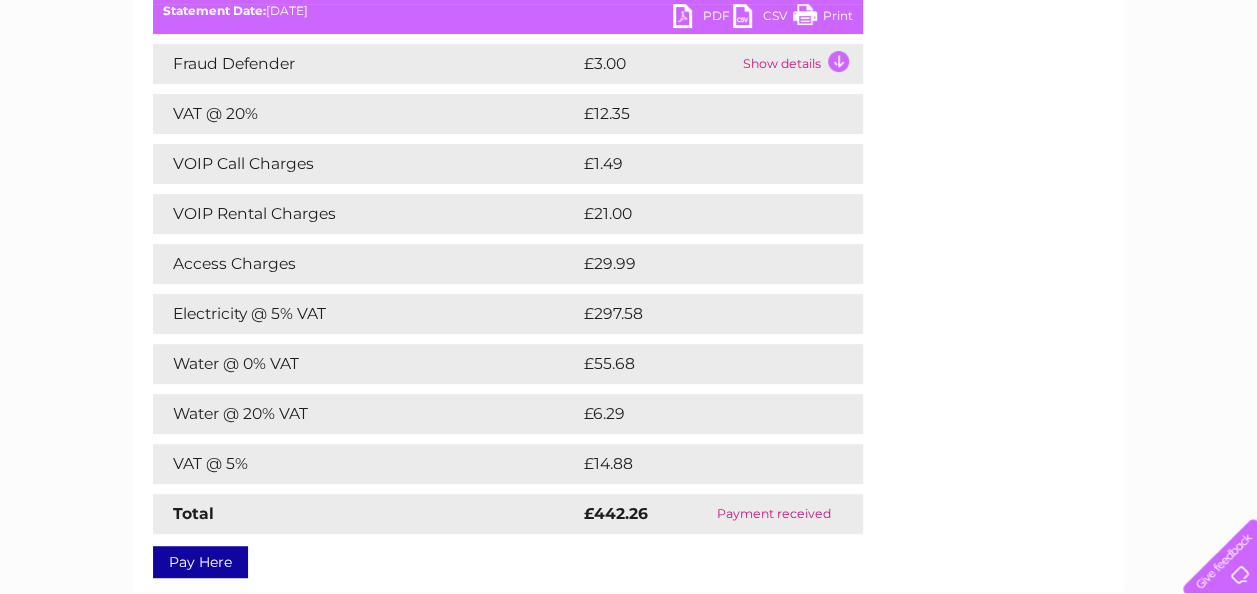 click on "PDF" at bounding box center (703, 18) 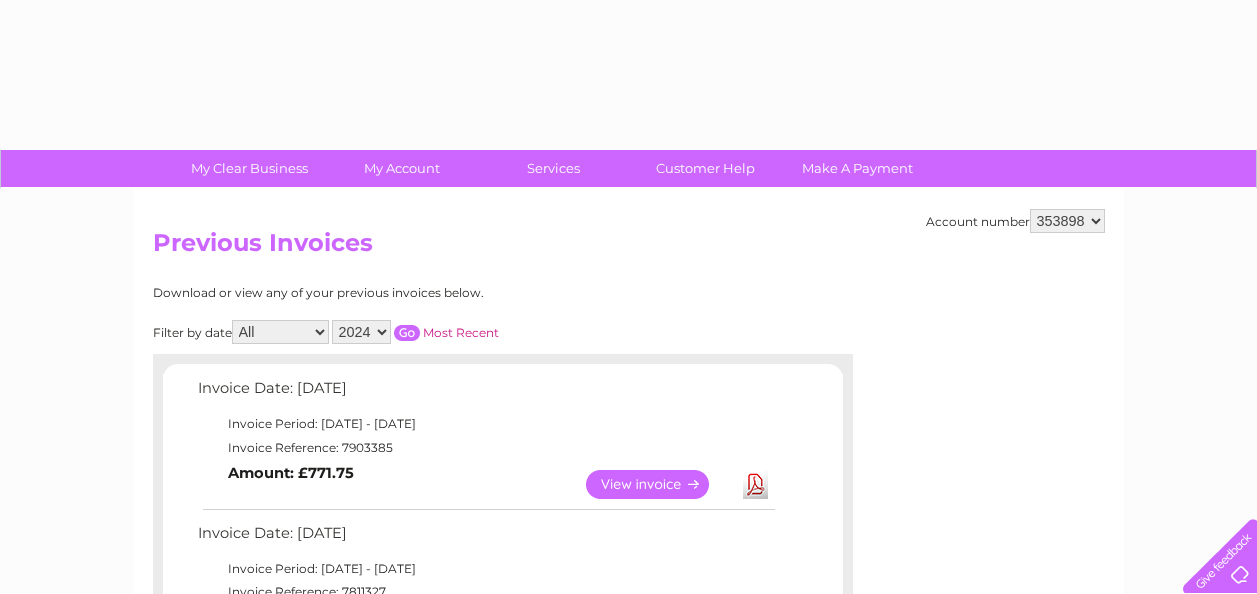 select on "2024" 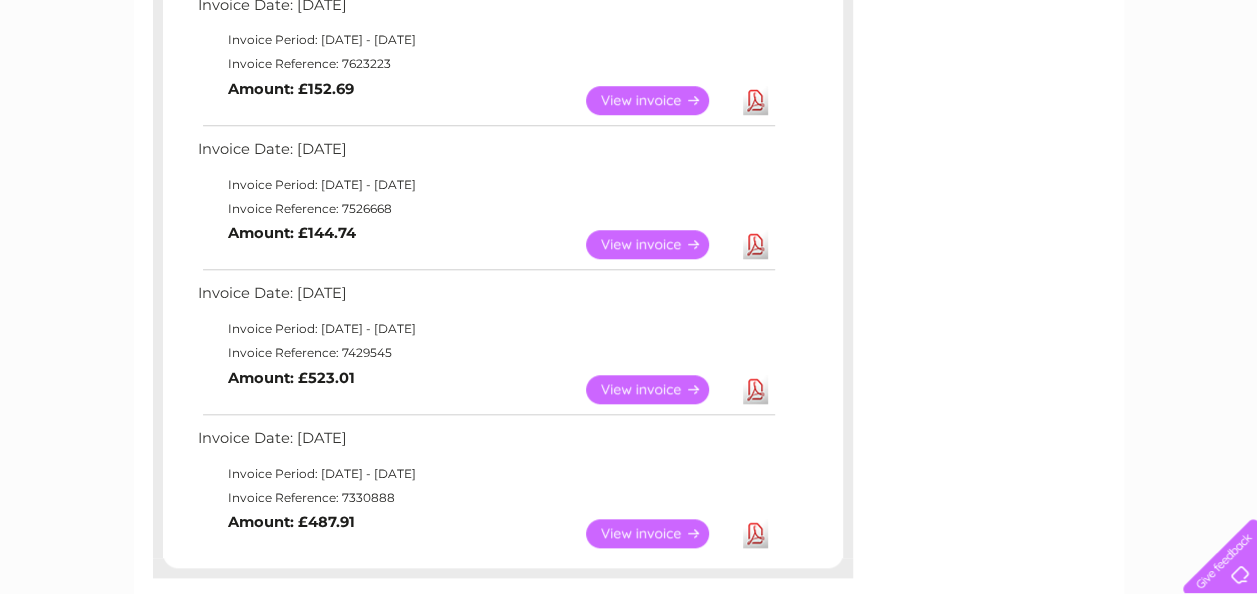 scroll, scrollTop: 0, scrollLeft: 0, axis: both 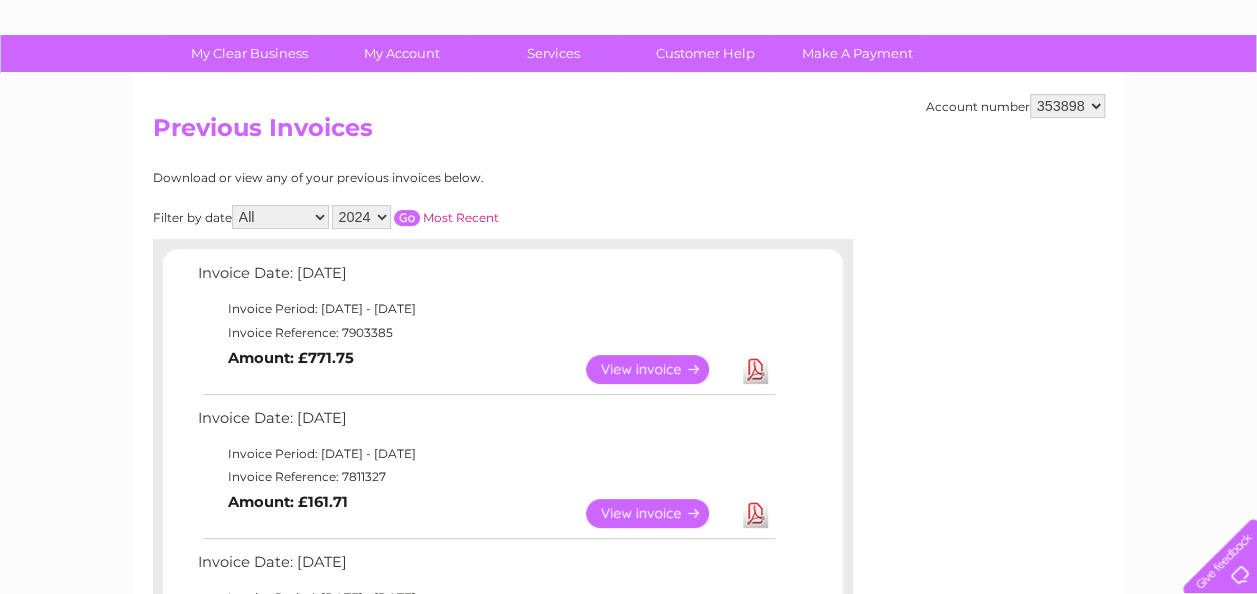 click at bounding box center (407, 218) 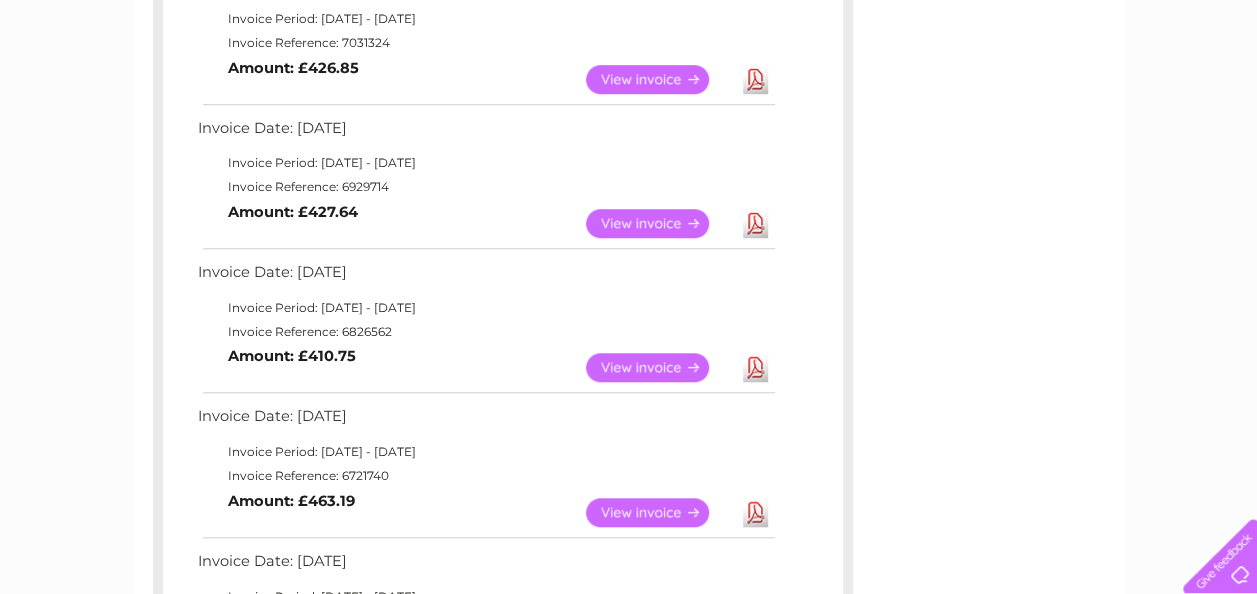 scroll, scrollTop: 722, scrollLeft: 0, axis: vertical 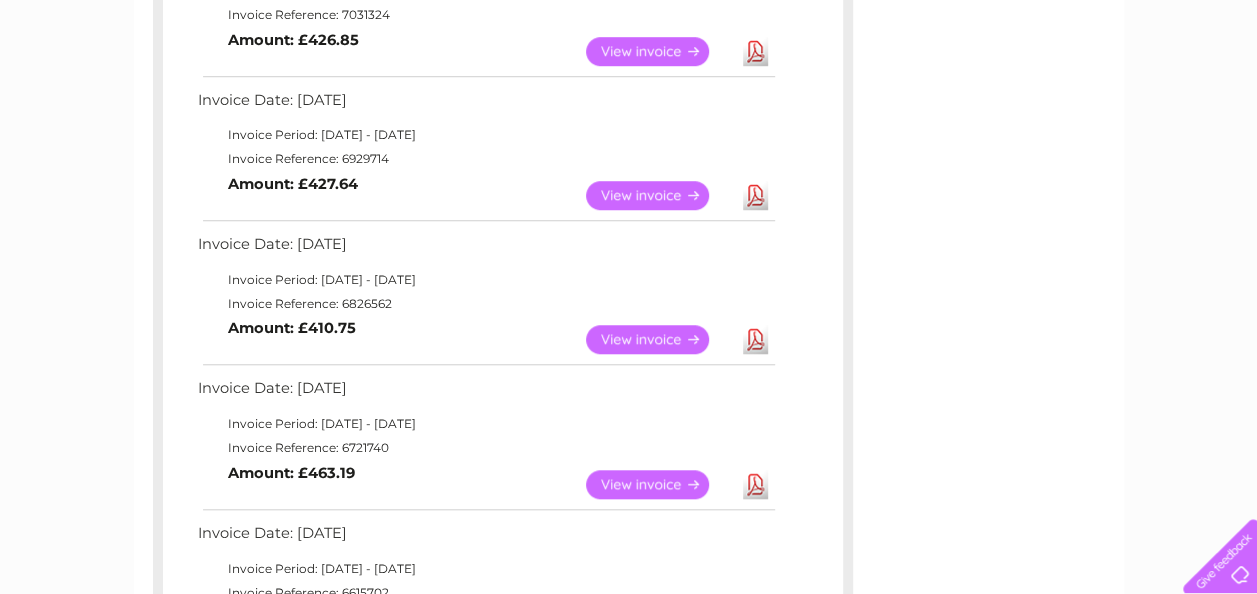 click on "Download" at bounding box center (755, 484) 